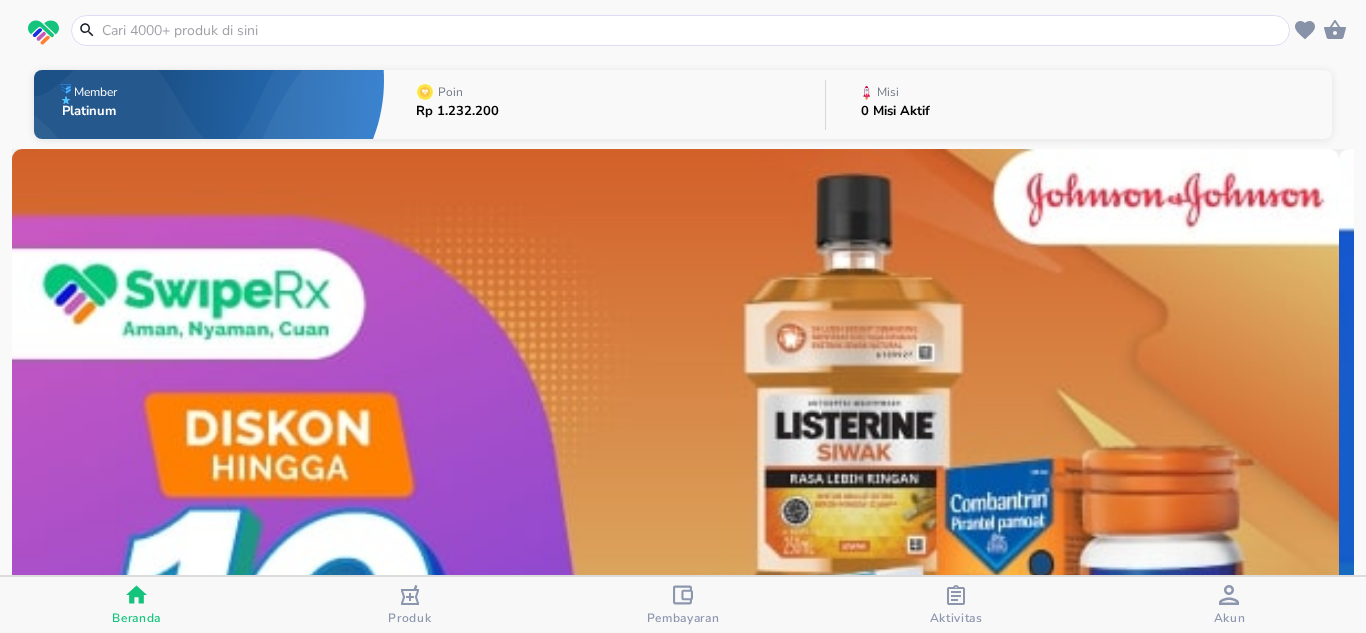 scroll, scrollTop: 0, scrollLeft: 0, axis: both 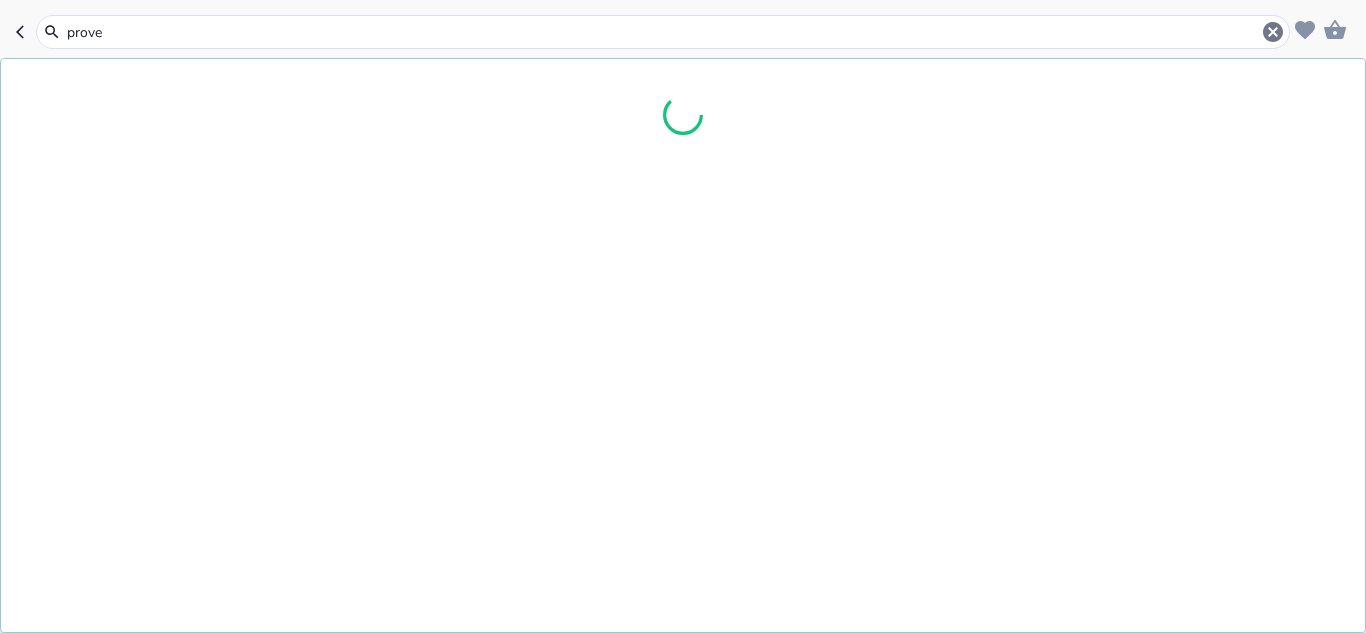 type on "prove c" 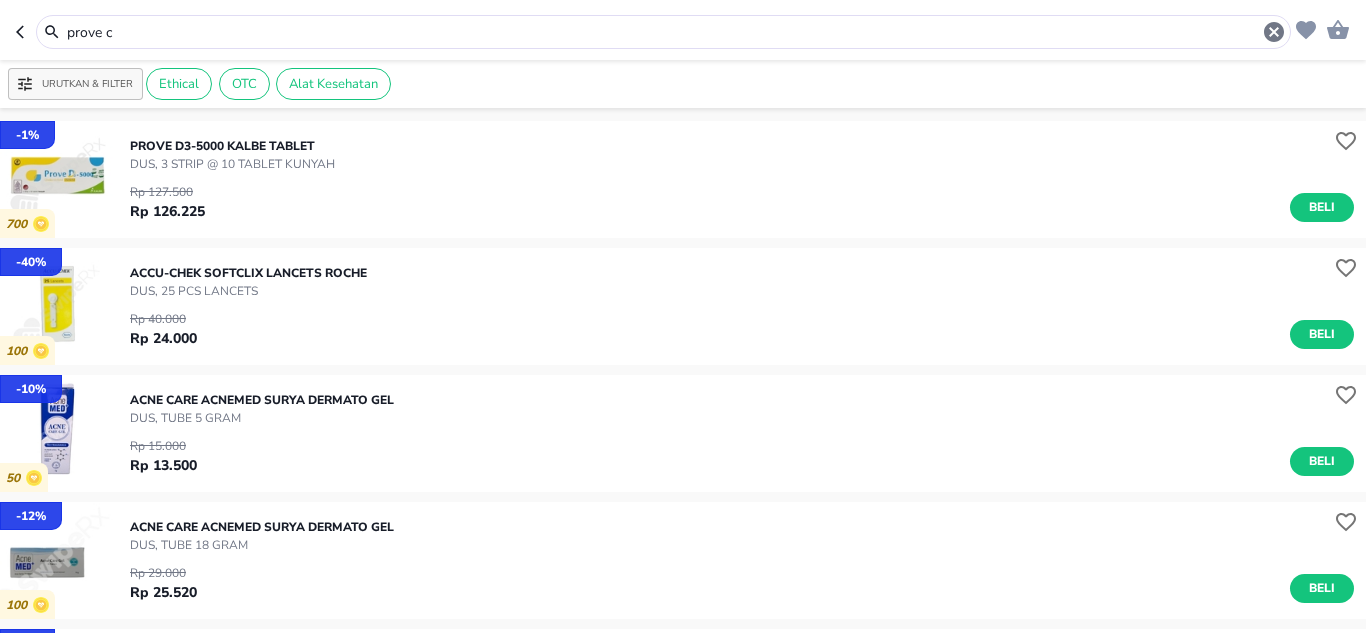 scroll, scrollTop: 300, scrollLeft: 0, axis: vertical 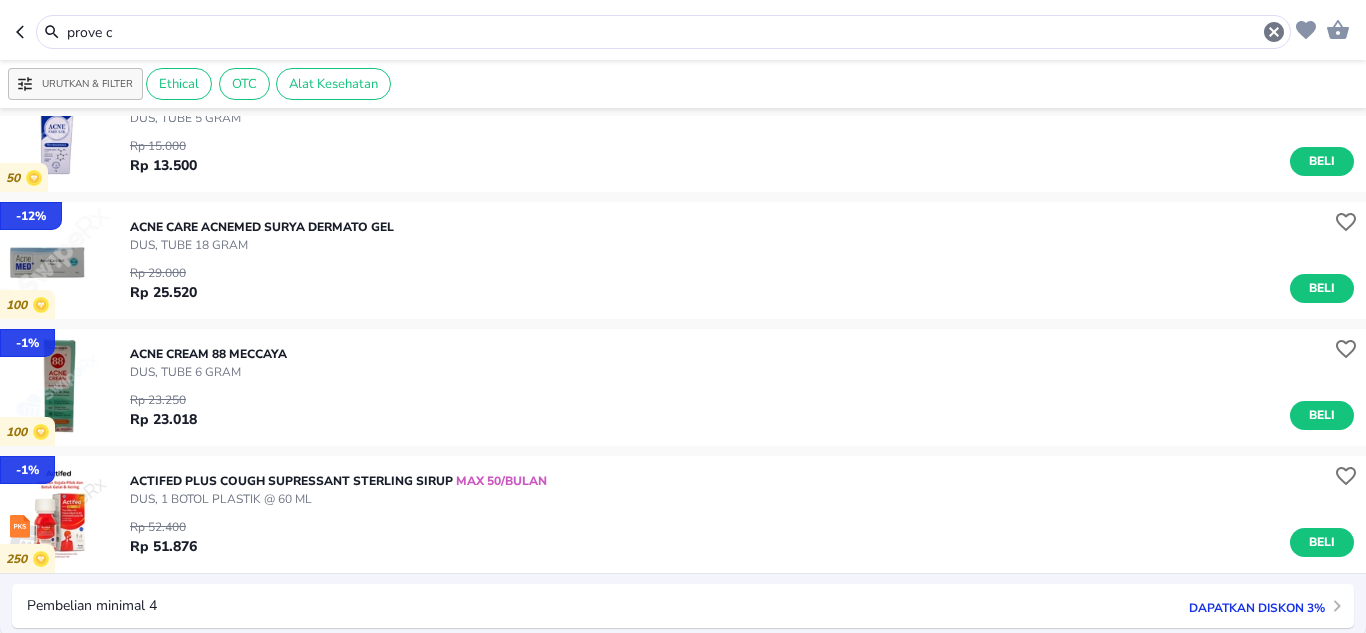 click on "prove c" at bounding box center [663, 32] 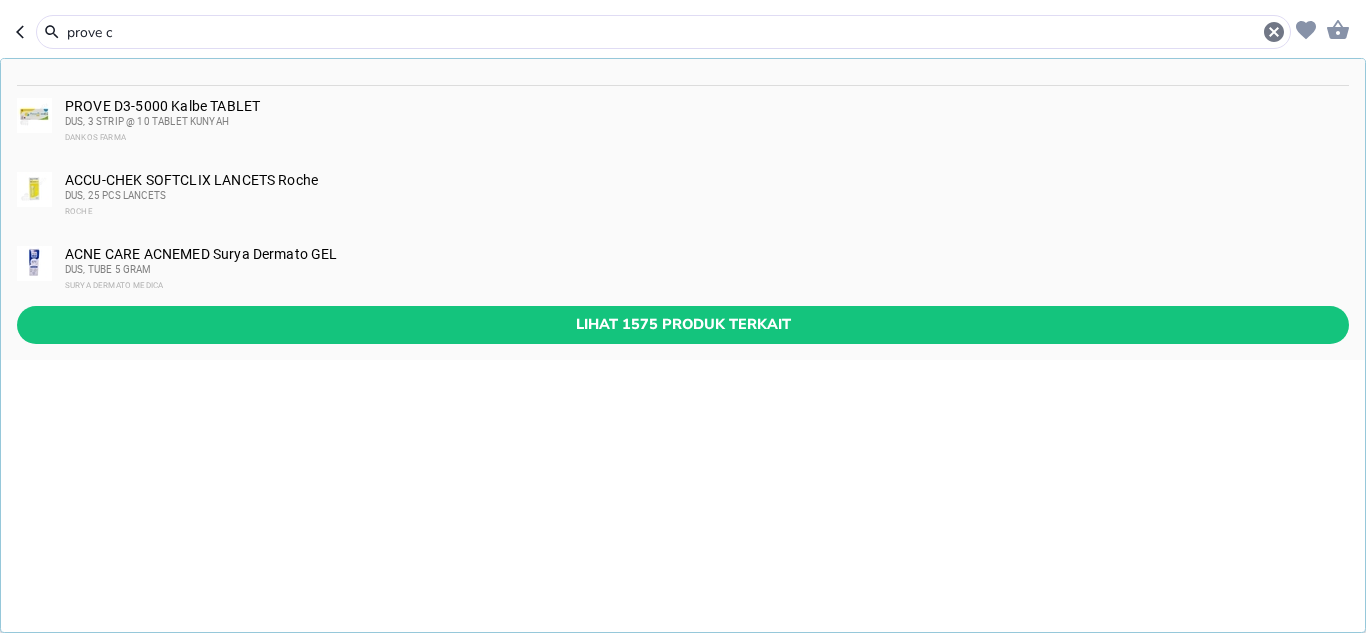 click on "prove c" at bounding box center [663, 32] 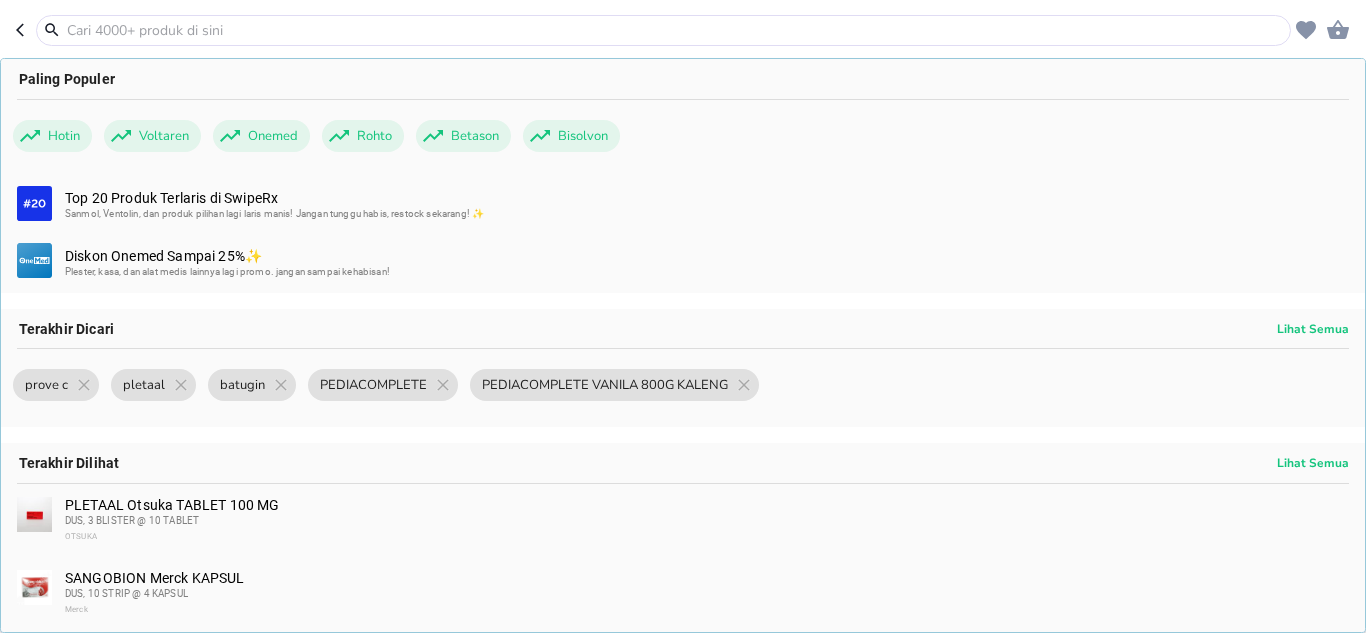 click 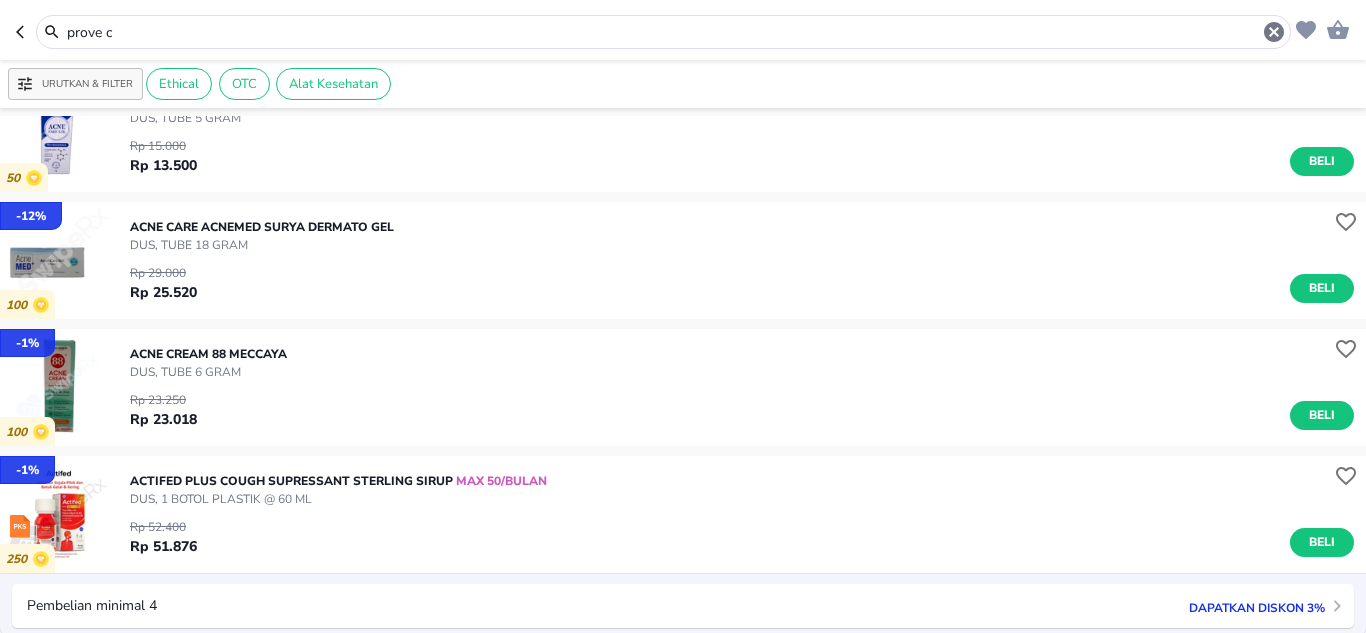 click 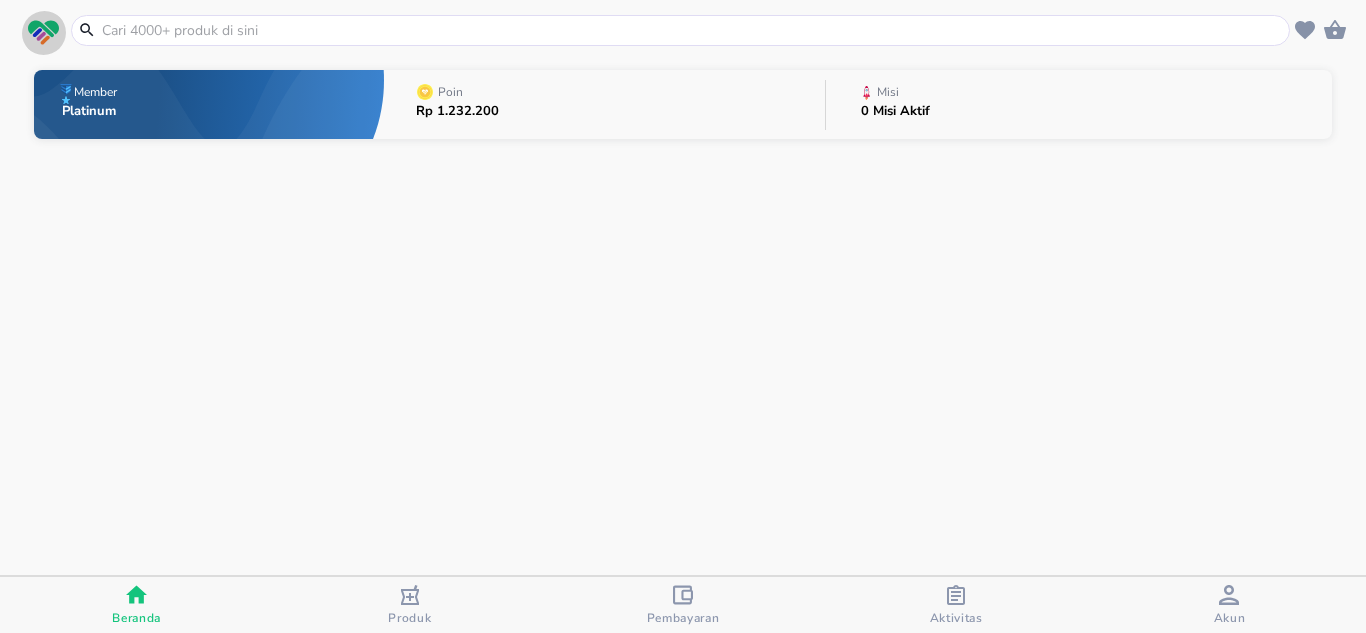 click at bounding box center (43, 33) 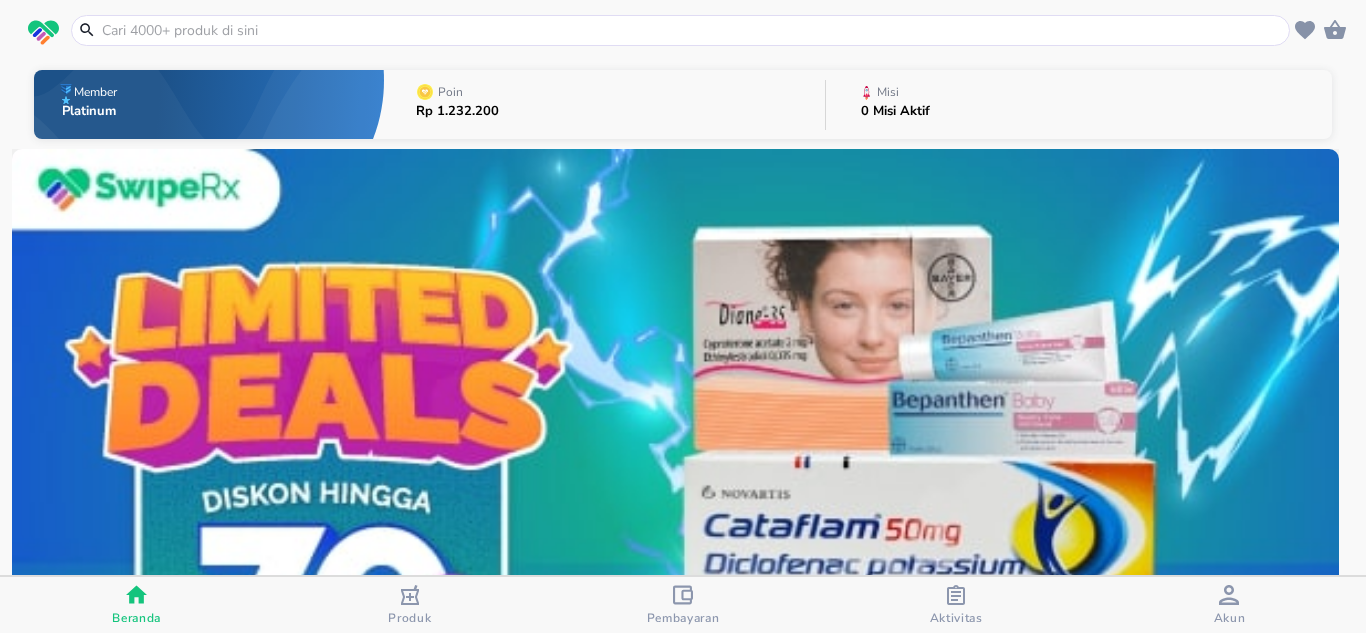 click on "Aktivitas" at bounding box center [956, 605] 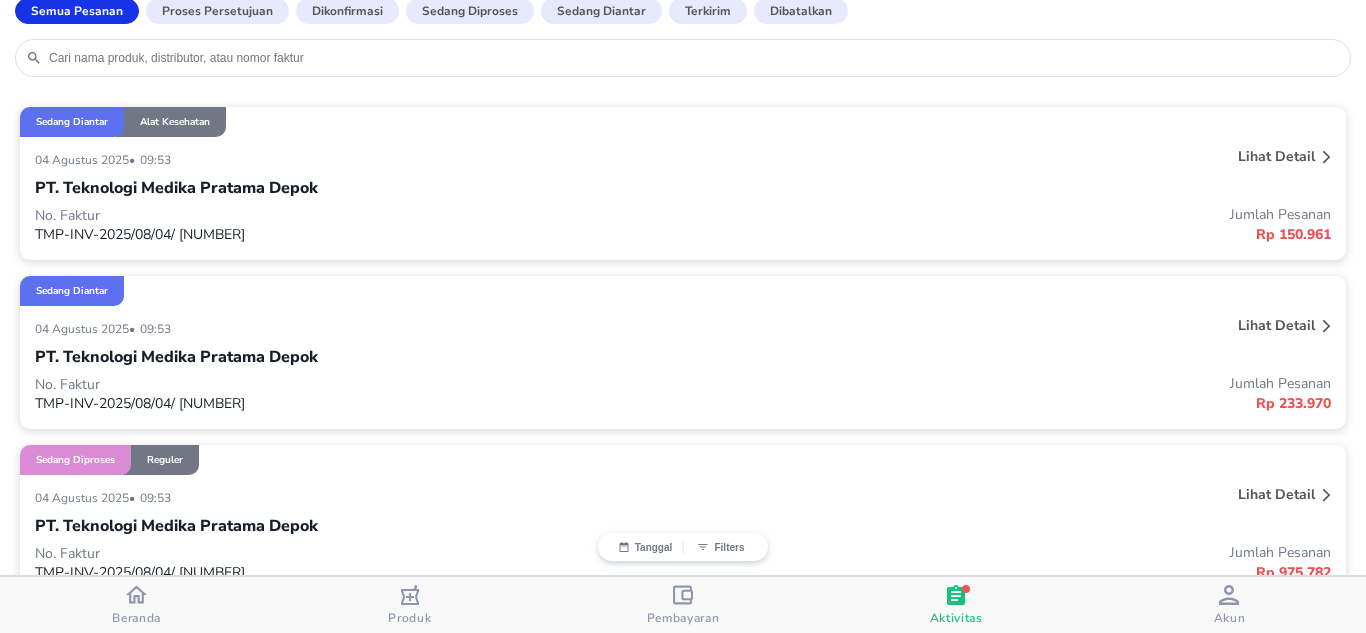 scroll, scrollTop: 200, scrollLeft: 0, axis: vertical 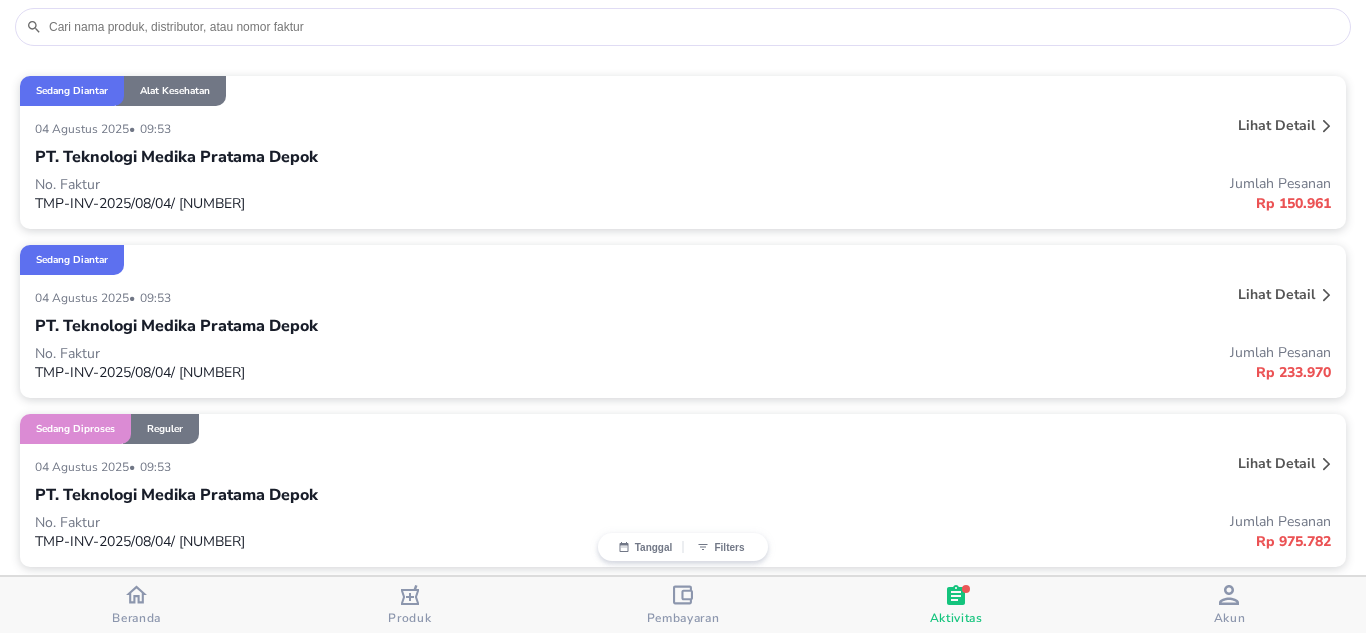 click on "PT. Teknologi Medika Pratama Depok" at bounding box center (683, 326) 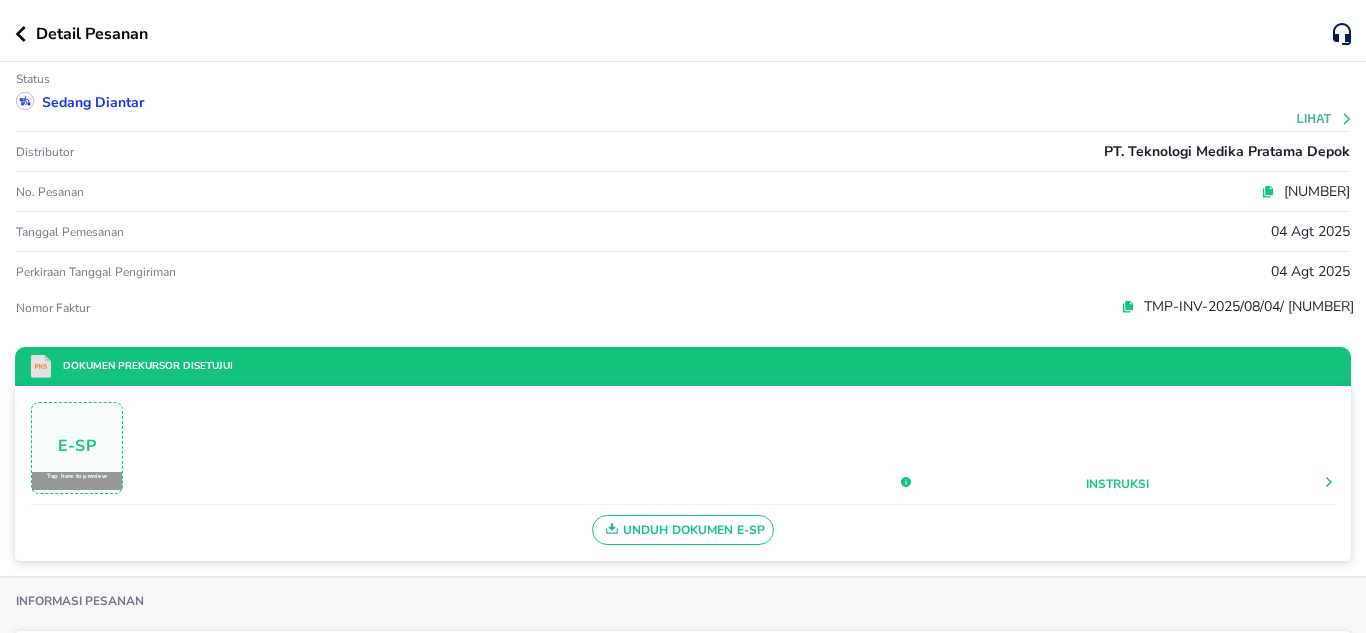 click on "Unduh Dokumen e-SP" at bounding box center (683, 530) 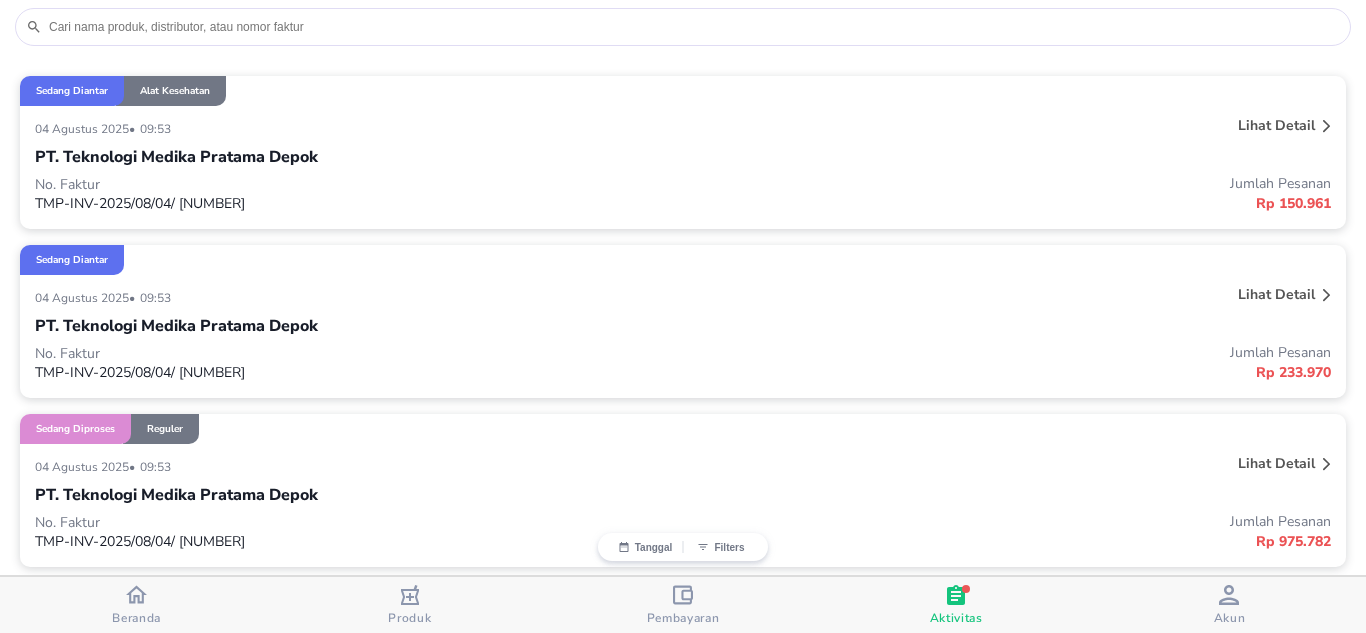 click on "PT. Teknologi Medika Pratama Depok" at bounding box center [683, 157] 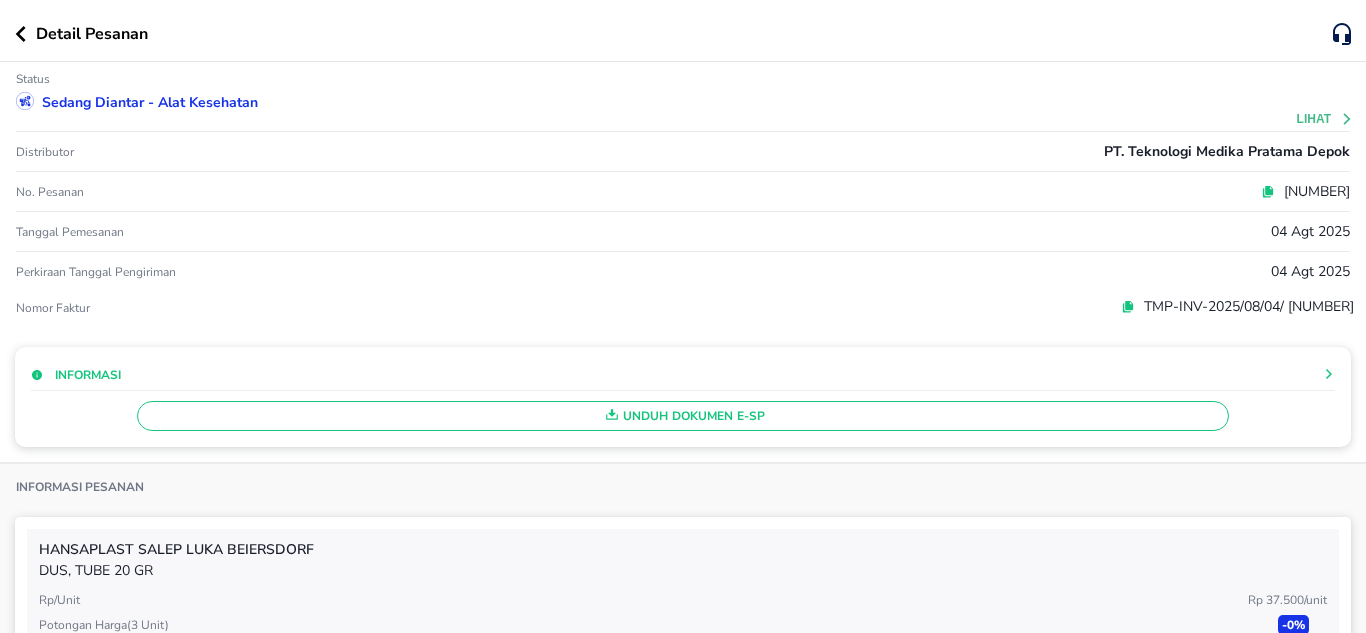 click on "Unduh Dokumen e-SP" at bounding box center [683, 416] 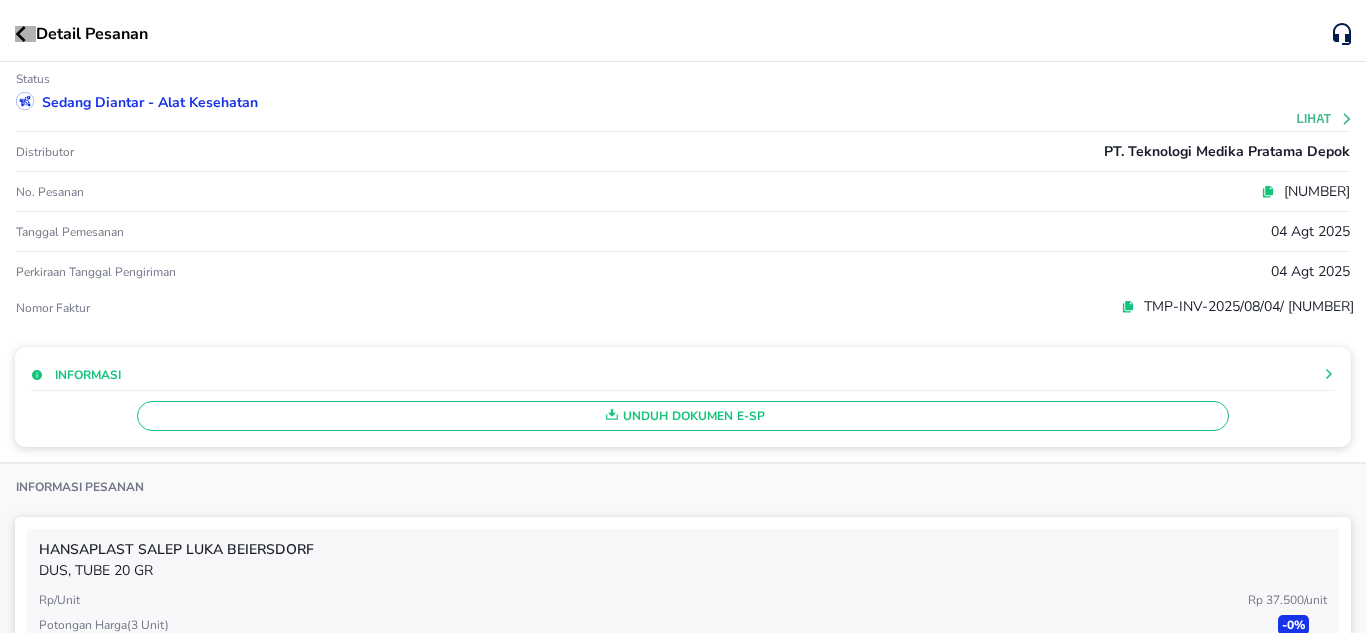 click at bounding box center [25, 34] 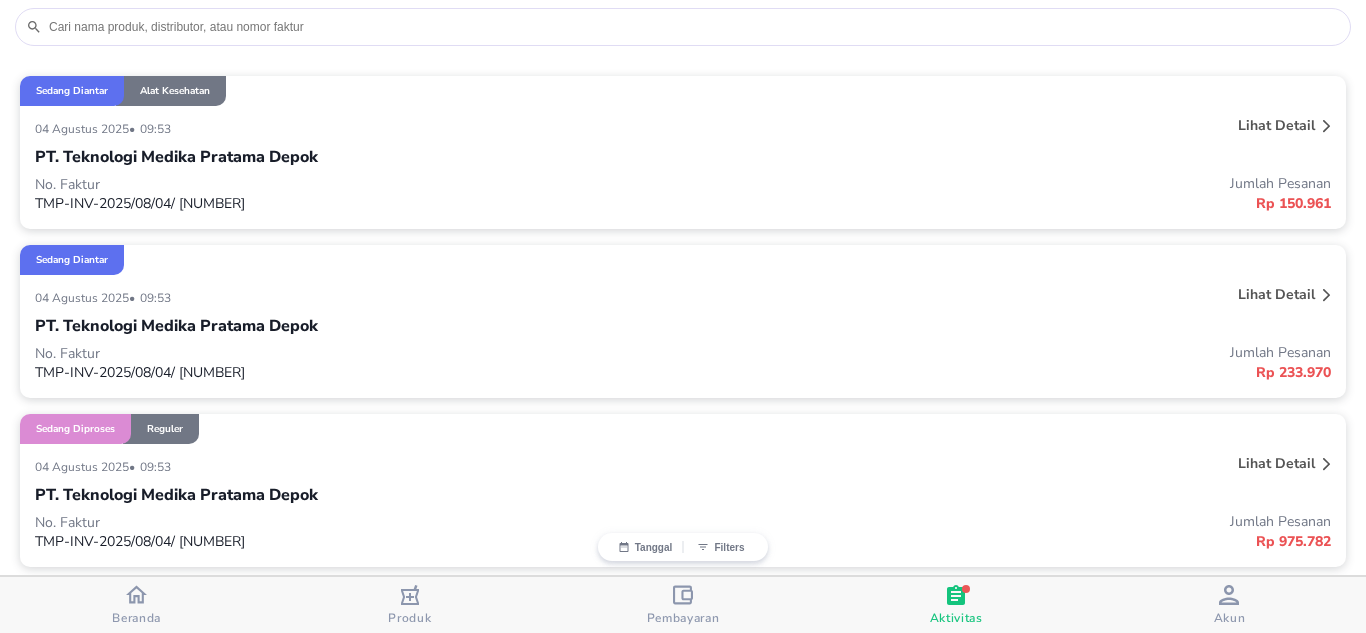click on "Detail Pesanan Status Distributor No. Pesanan Tanggal pemesanan 04 Agt 2025 Perkiraan Tanggal Pengiriman Akan ditentukan Informasi Unduh Dokumen SP Informasi Pesanan Informasi pembayaran Total pesanan Rp 0 Pajak Rp 0 Total Pembelian Rp 0 Tanggal Pembayaran - Tanggal Jatuh Tempo - ‌ ‌ - 11 % BUFACOMB Bufa KRIM DUS, 1 TUBE @ 5 GRAM Rp 28.500 Rp 25.365 Beli - 3 % ASTHIN FORCE 12 Soho KAPSUL DUS, 2 STRIP @ 10 KAPSUL Rp 257.500 Rp 249.775 Beli - 5 % BABY OIL Johnson CAIRAN KENTAL BOTOL 125 ML Rp 21.420 Rp 20.349 Beli - 2 % AMOXICILLIN Mersi KAPLET 500 MG DUS, 10 STRIP @ 10 KAPLET Rp 49.500 Rp 48.510 Beli - 1 % ALOCLAIR PLUS MOUTHWASH Enseval OBAT KUMUR BOTOL 60 ML Rp 90.000 Rp 89.100 Beli - 16 % AMLODIPINE BESILATE Novell TABLET 5 MG DUS, 3 BLISTER @ 10 TABLET Rp 10.000 Rp 8.400 Beli - 2 % CANESTEN Bayer KRIM 1 % DUS, TUBE @ 5 G Rp 23.296 Rp 22.831 Beli - 68 % AMLODIPINE BESYLATE Dexa Medica TABLET 5 MG DUS, 10 BLISTER @ 10 TABLET Rp 87.272 Rp 27.928 Beli - 1 % ASEPSO PLUS SULFUR Pan Pacific SABUN BATANG Beli" at bounding box center [683, 316] 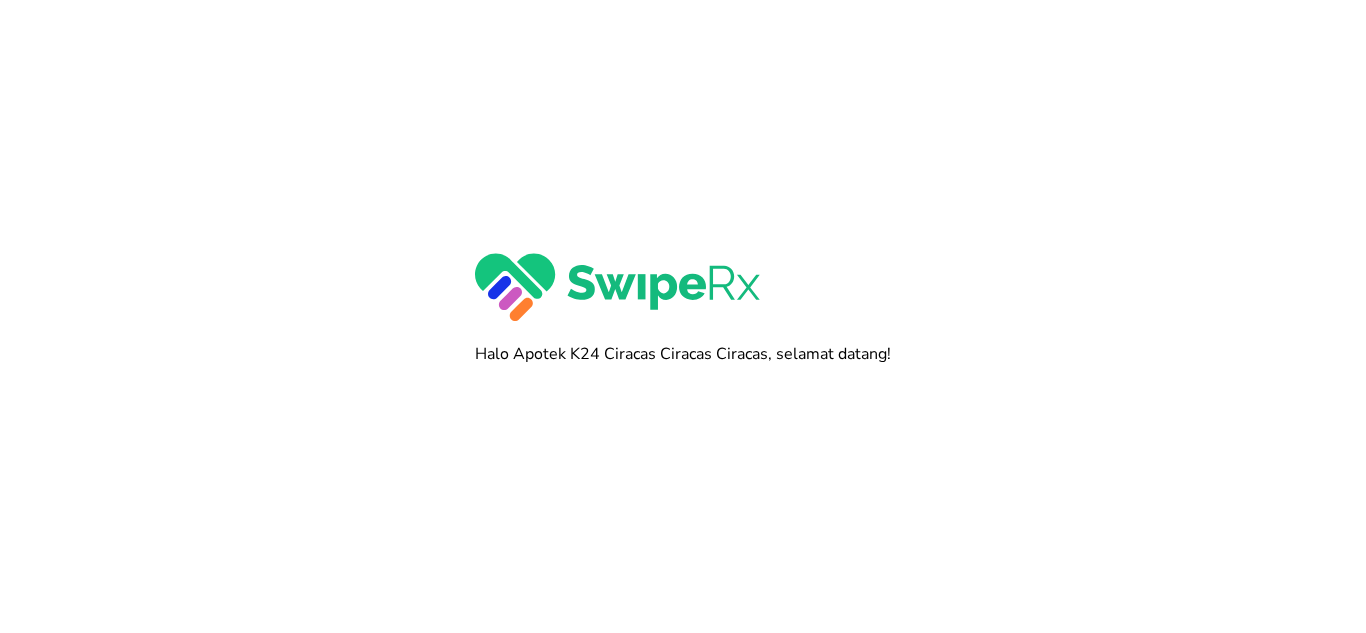 scroll, scrollTop: 0, scrollLeft: 0, axis: both 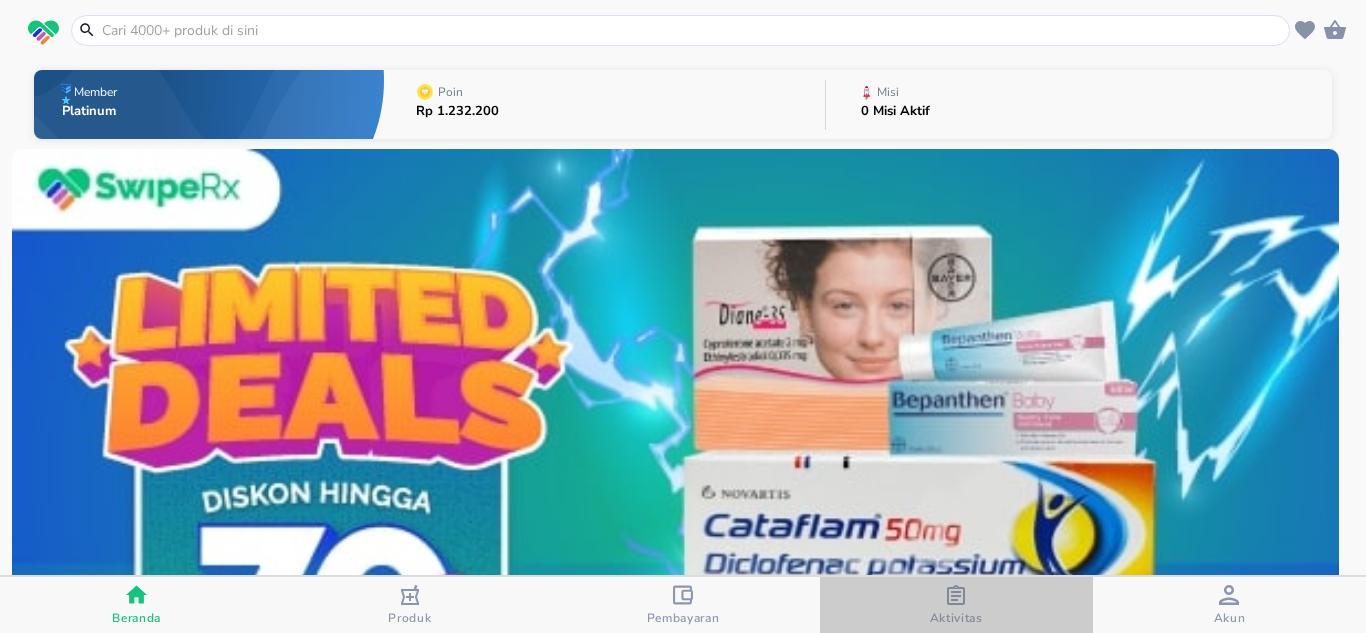 click on "Aktivitas" at bounding box center [956, 605] 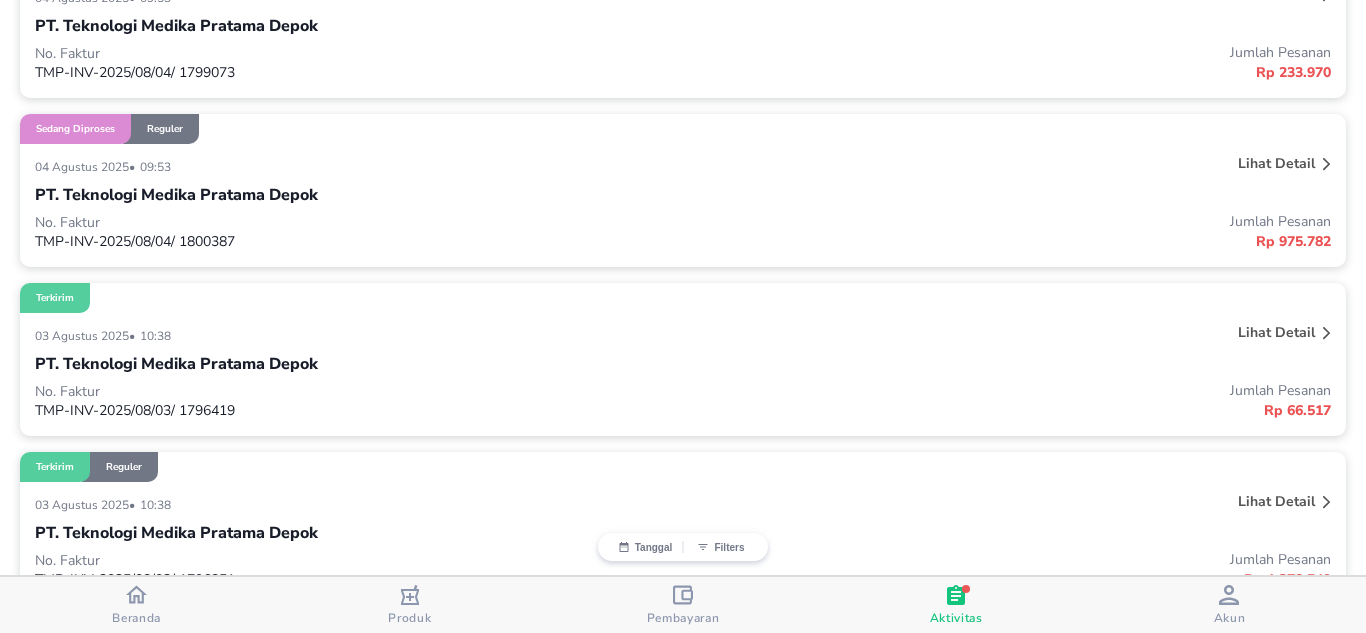 click on "PT. Teknologi Medika Pratama Depok" at bounding box center (683, 195) 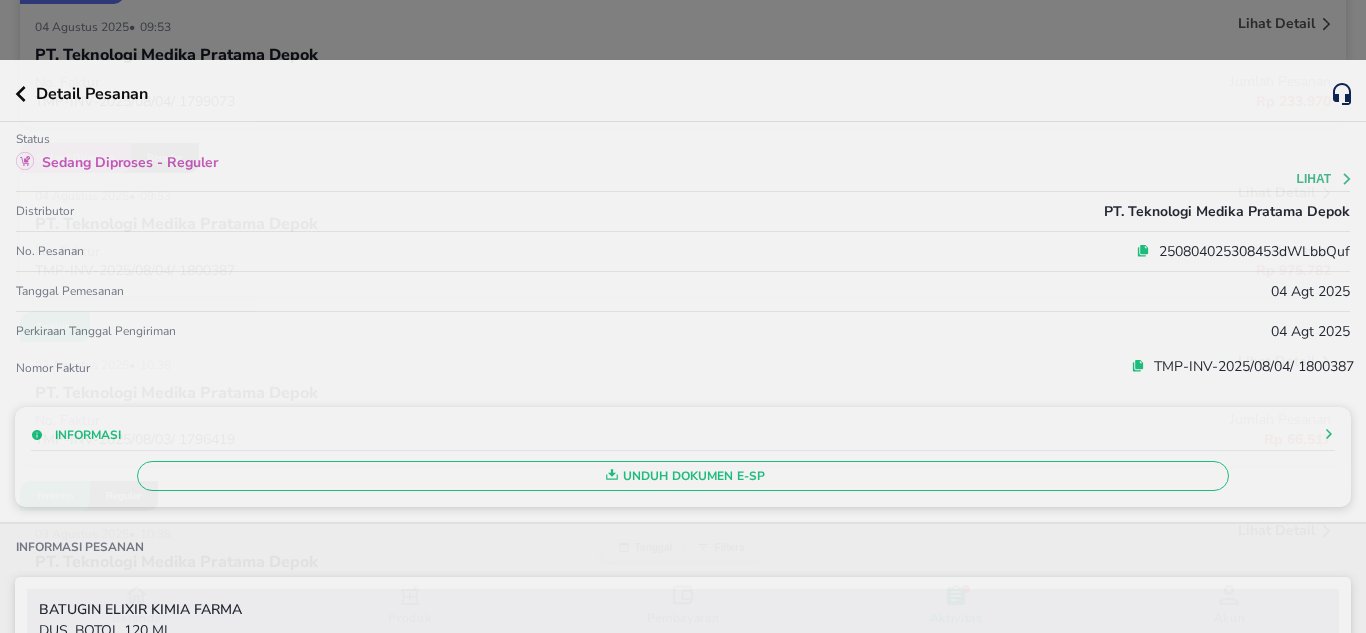 scroll, scrollTop: 500, scrollLeft: 0, axis: vertical 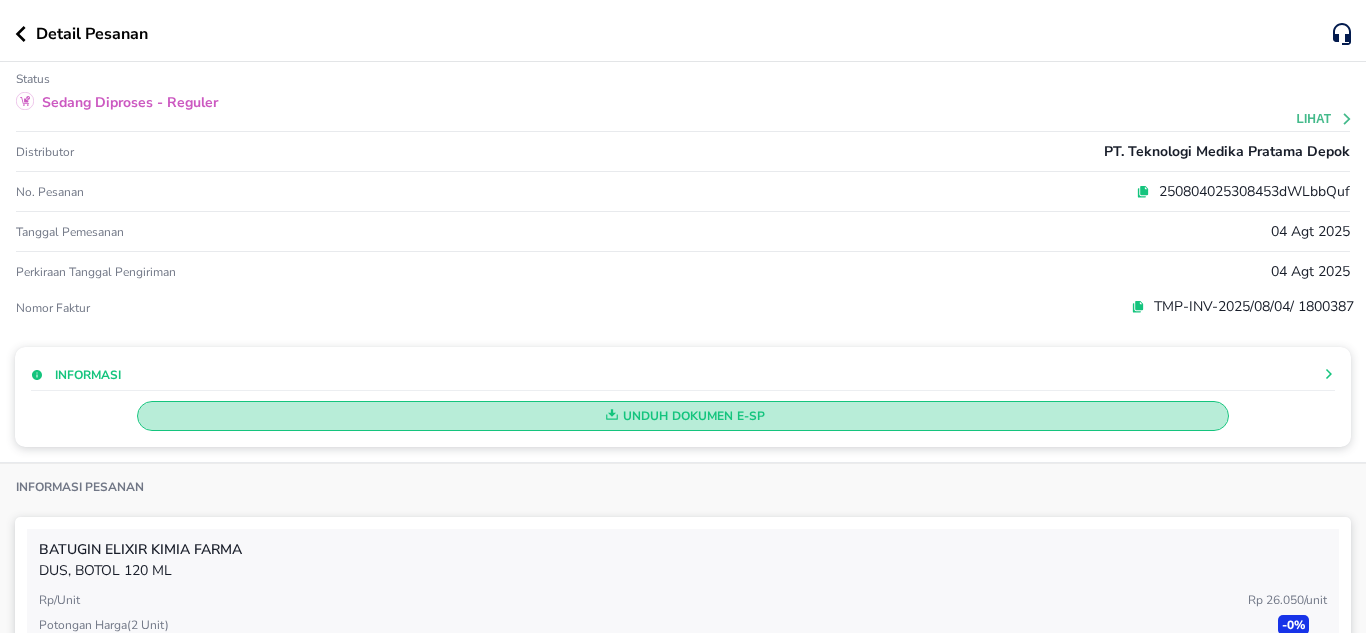 click on "Unduh Dokumen e-SP" at bounding box center [683, 416] 